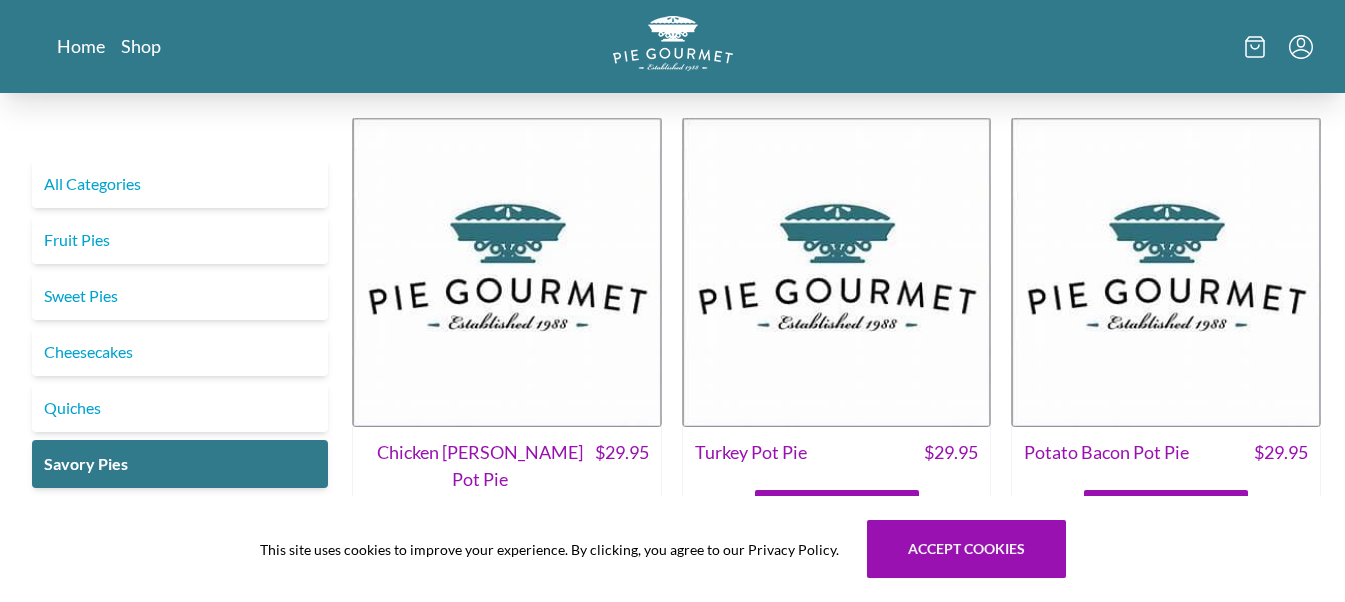 scroll, scrollTop: 0, scrollLeft: 0, axis: both 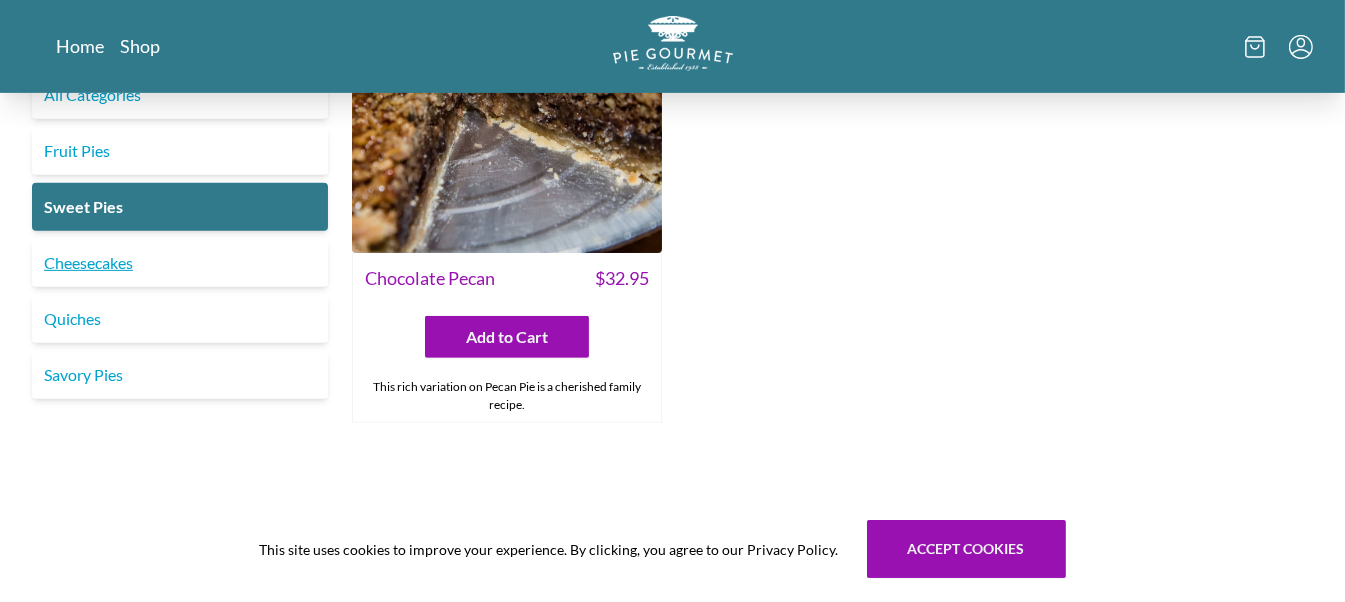 click on "Cheesecakes" at bounding box center (180, 263) 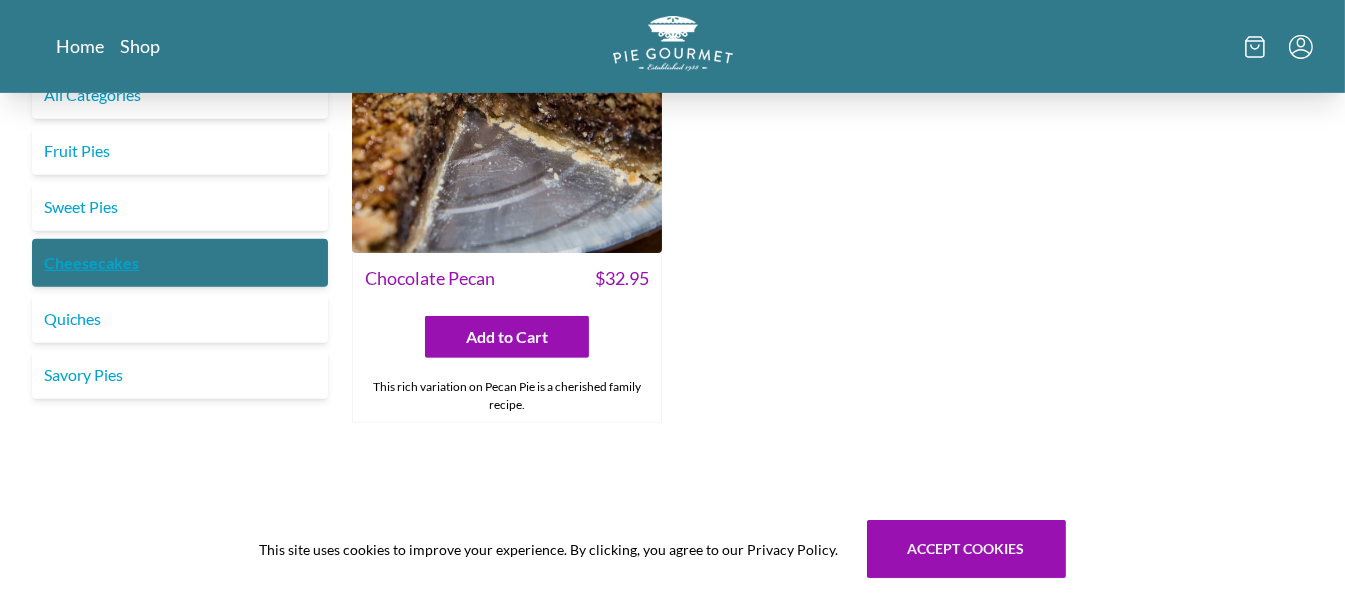 scroll, scrollTop: 0, scrollLeft: 0, axis: both 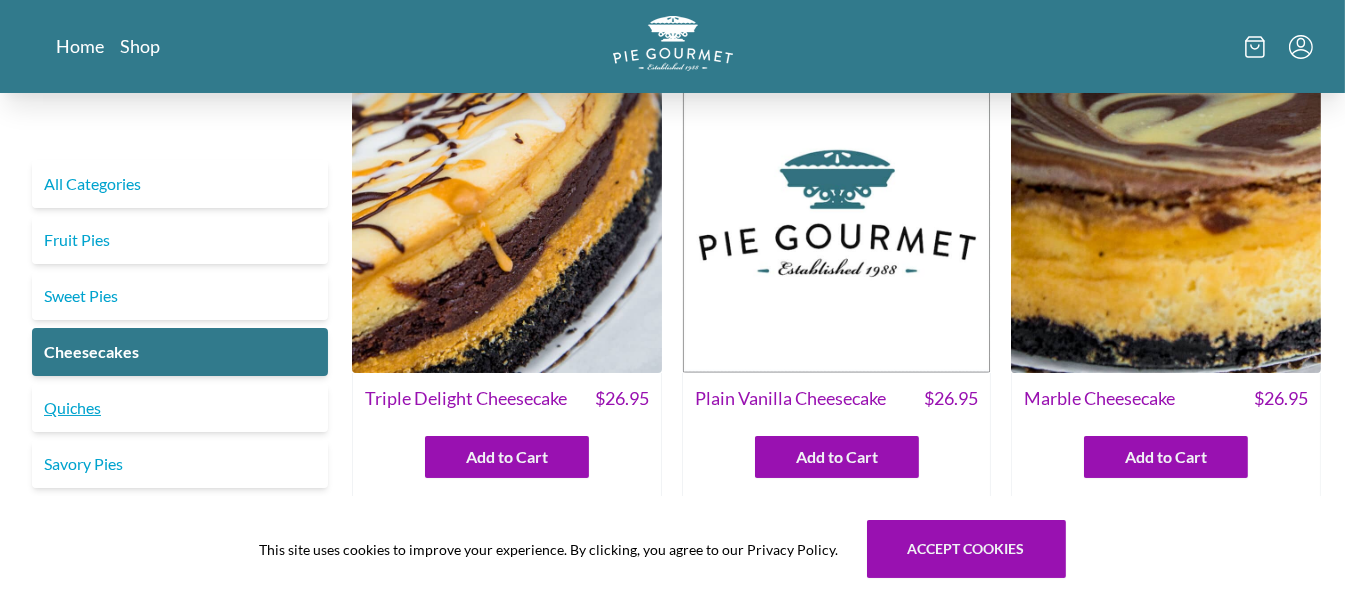 click on "Quiches" at bounding box center [180, 408] 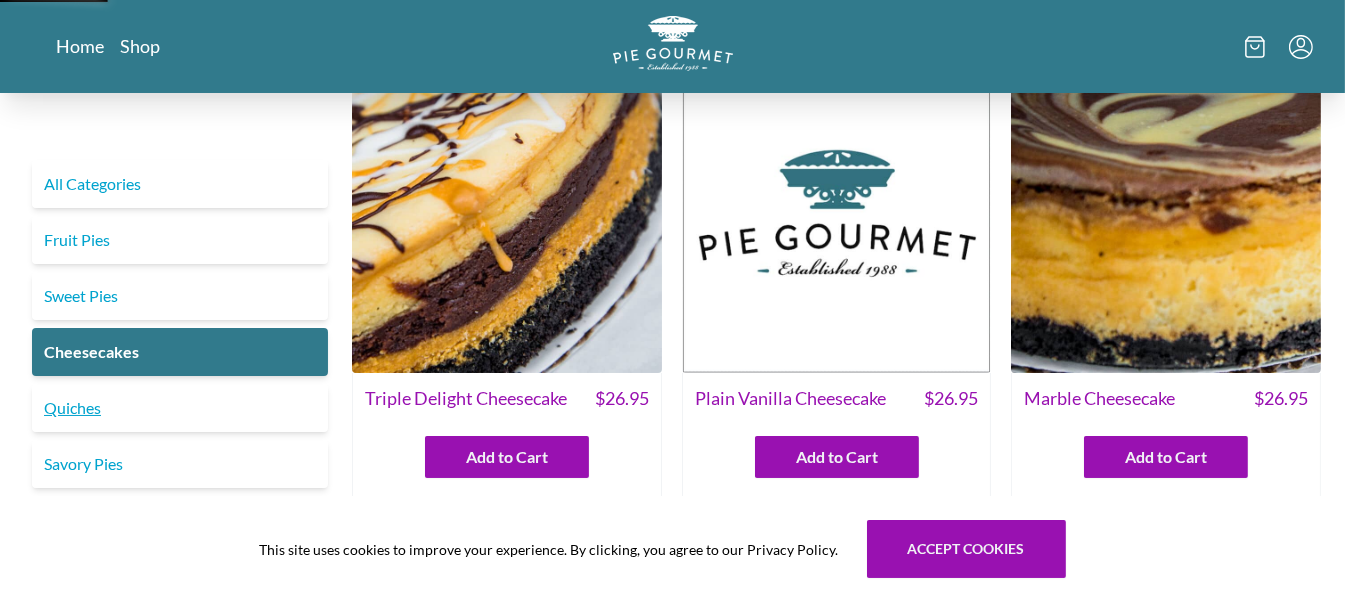 scroll, scrollTop: 0, scrollLeft: 0, axis: both 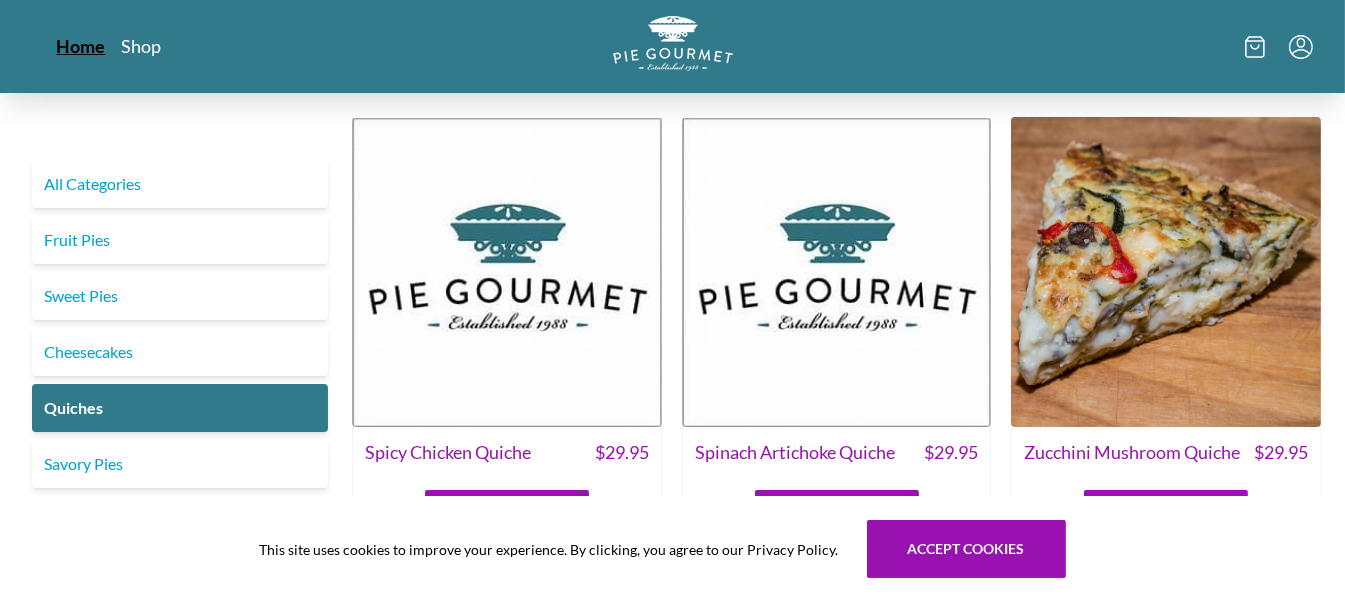 click on "Home" at bounding box center (81, 46) 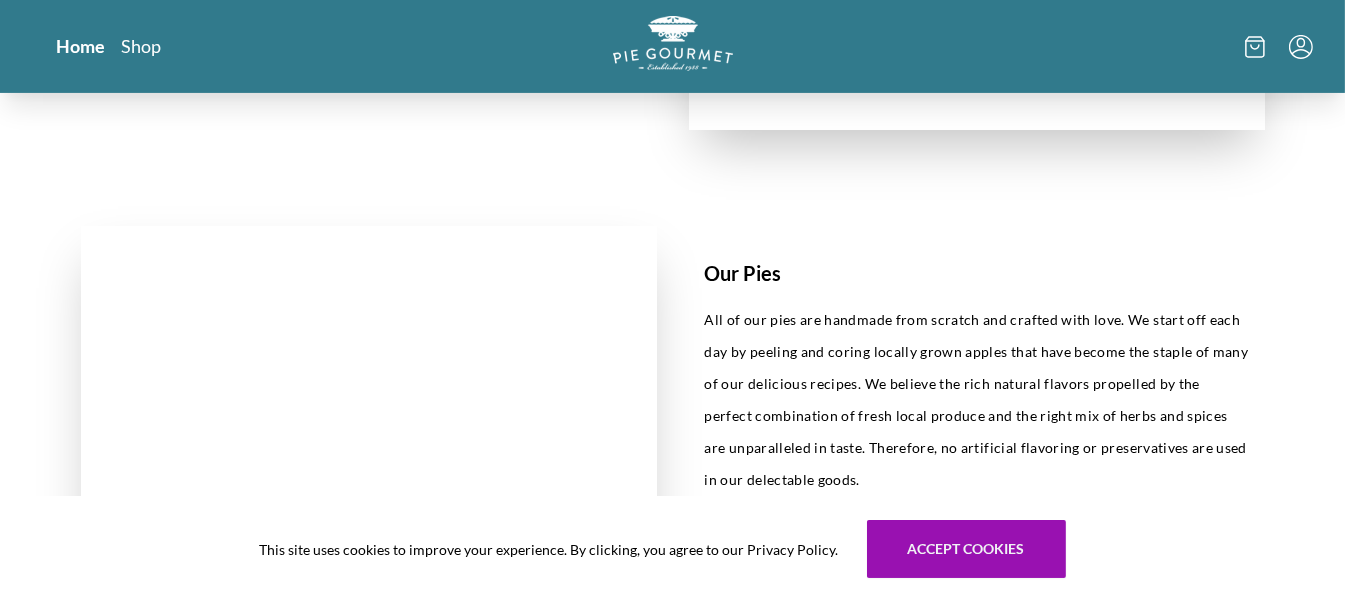 scroll, scrollTop: 832, scrollLeft: 0, axis: vertical 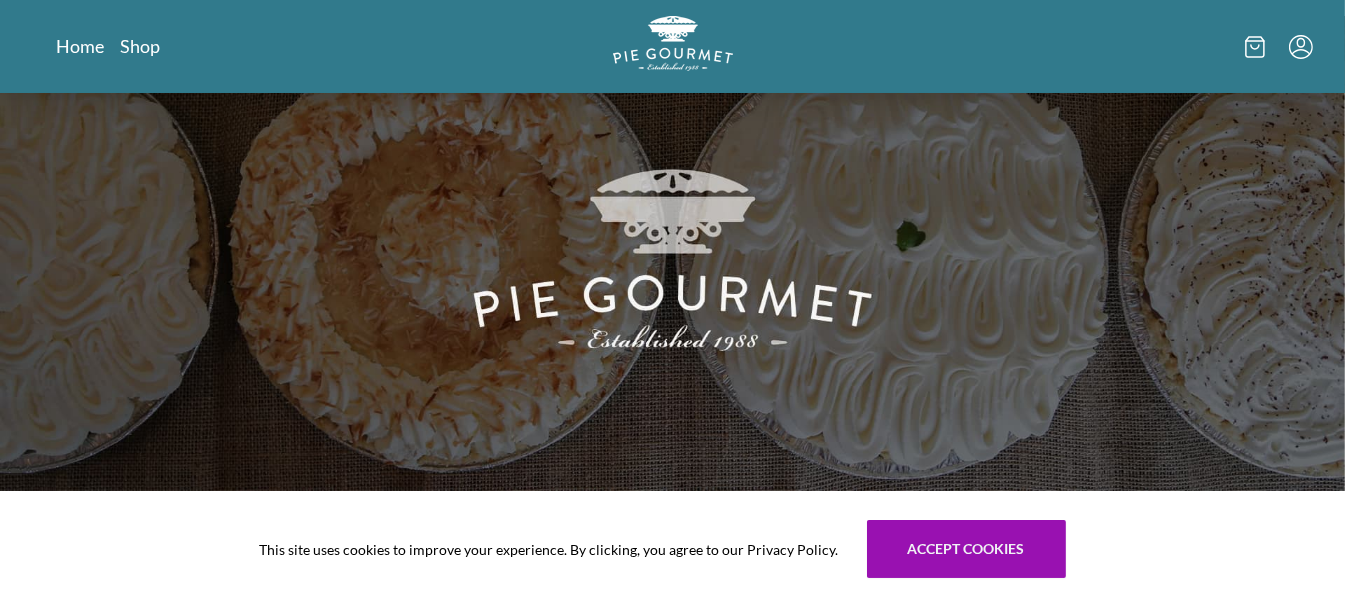 click at bounding box center [672, 253] 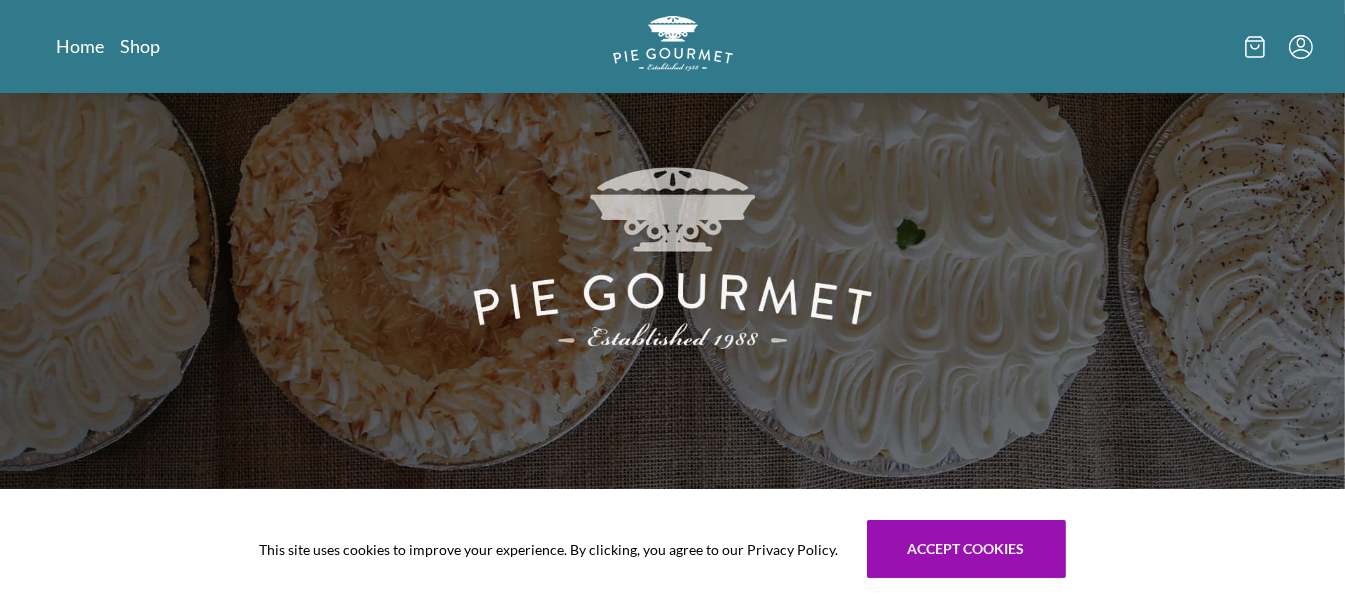 click at bounding box center [672, 251] 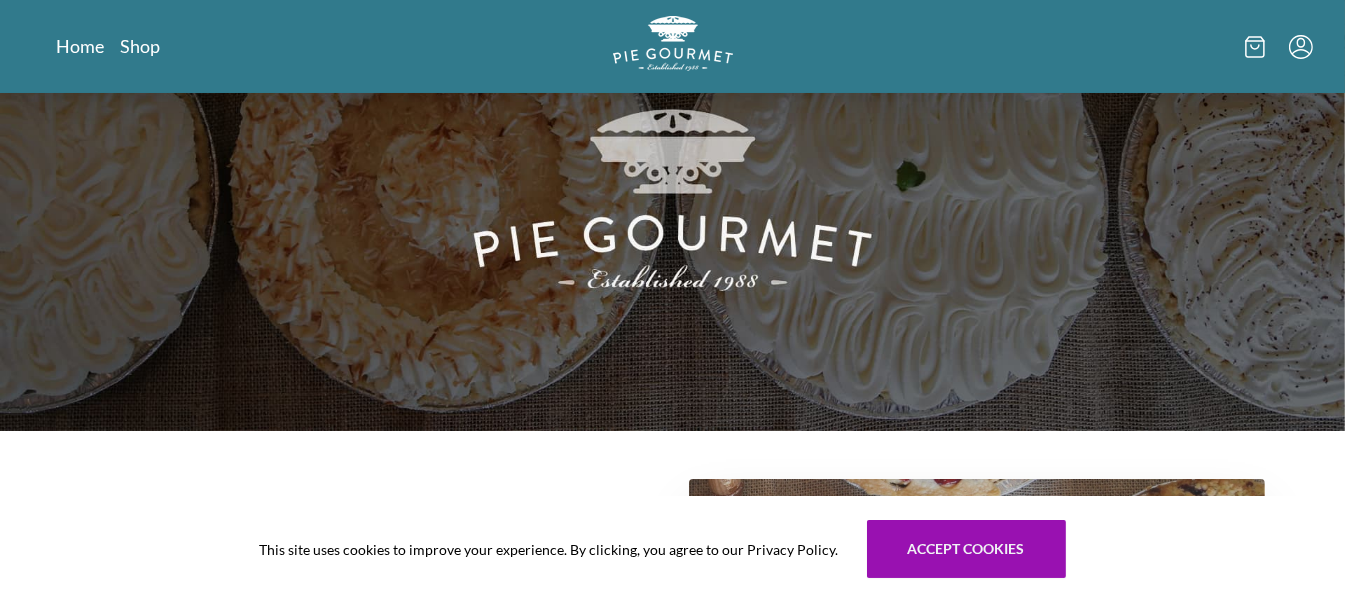 click at bounding box center [672, 193] 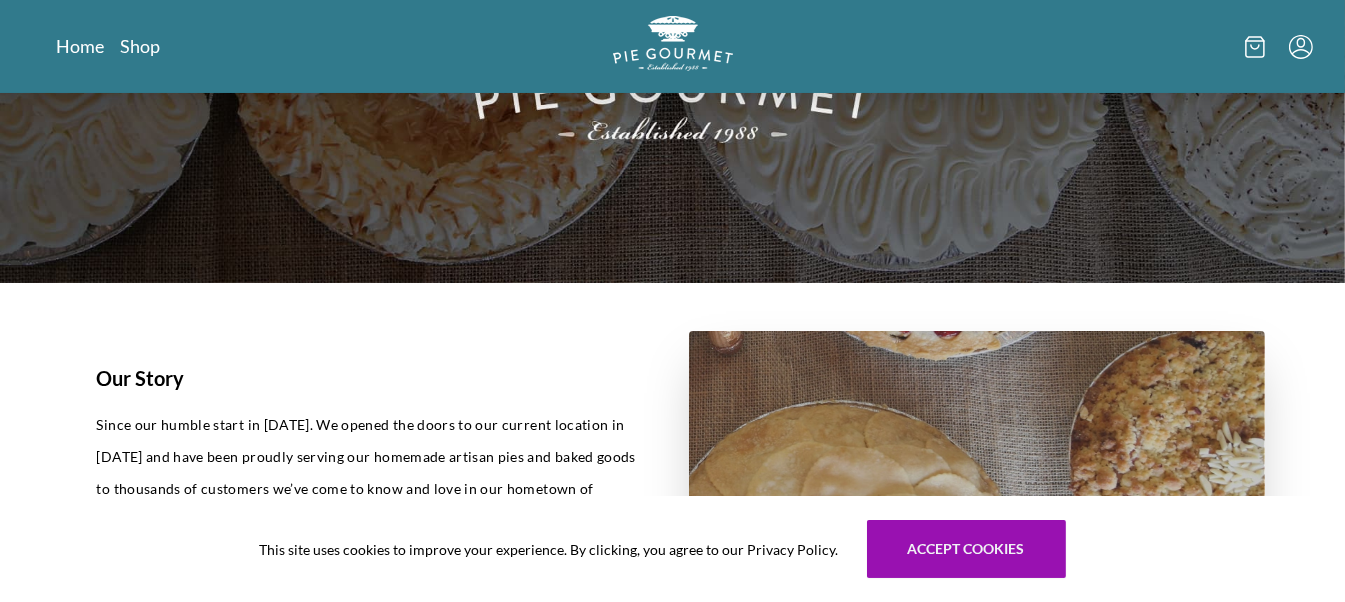 click at bounding box center [672, 45] 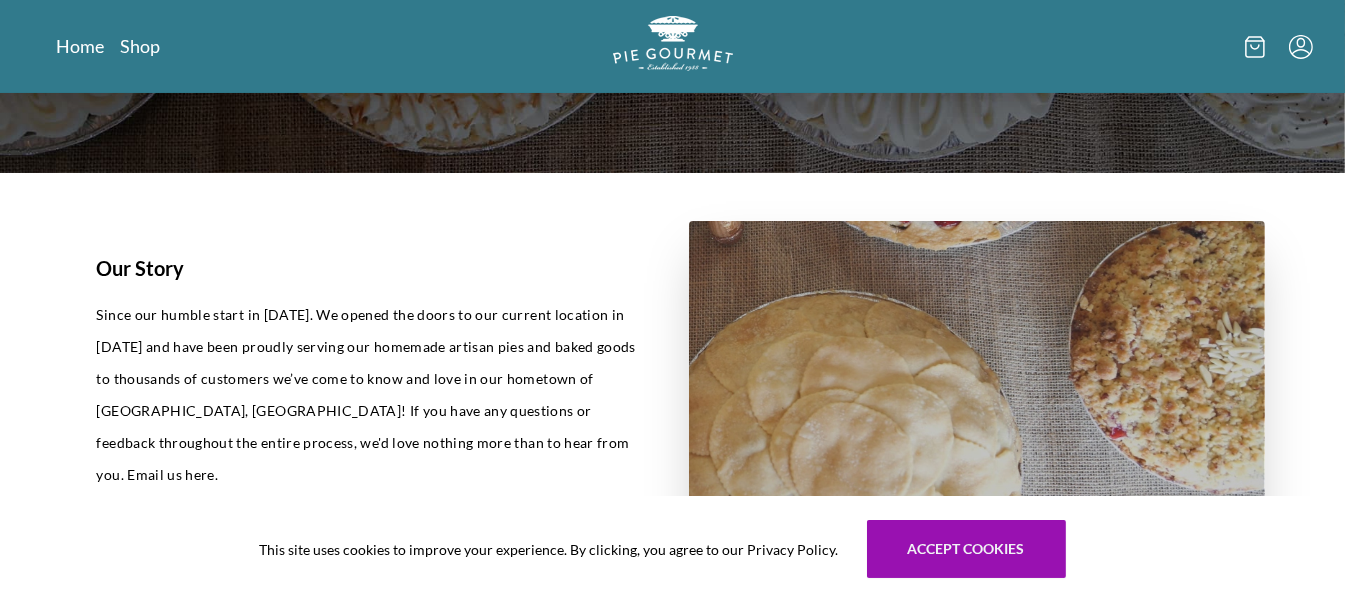 click on "Our Story Since our humble start in 1987. We opened the doors to our current location in 1988 and have been proudly serving our homemade artisan pies and baked goods to thousands of customers we’ve come to know and love in our hometown of Vienna, VA! If you have any questions or feedback throughout the entire process, we'd love nothing more than to hear from you. Email us here. Our Pies All of our pies are handmade from scratch and crafted with love. We
start off each day by peeling and coring locally grown apples that
have become the staple of many of our delicious recipes. We believe
the rich natural flavors propelled by the perfect combination of
fresh local produce and the right mix of herbs and spices are
unparalleled in taste. Therefore, no artificial flavoring or
preservatives are used in our delectable goods. Call 703-281-7437 or Order Online Pickup in store Delivered locally Delivered nationally Mike B. I like pie a lot" at bounding box center (672, 1128) 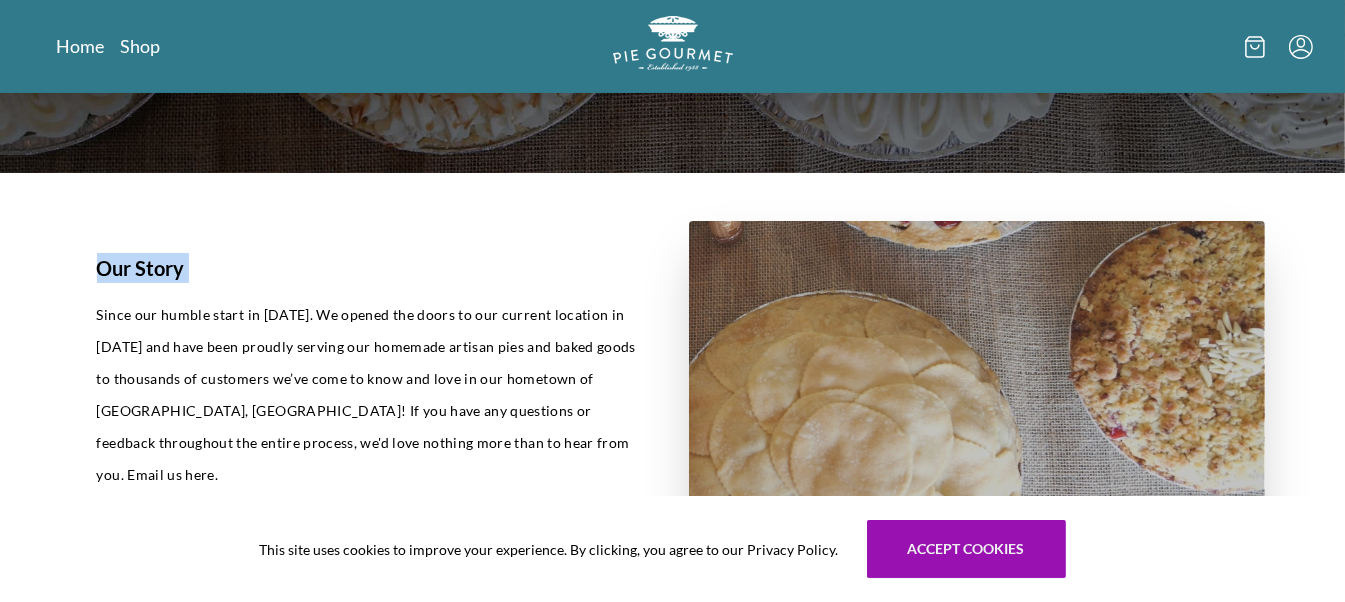 scroll, scrollTop: 396, scrollLeft: 0, axis: vertical 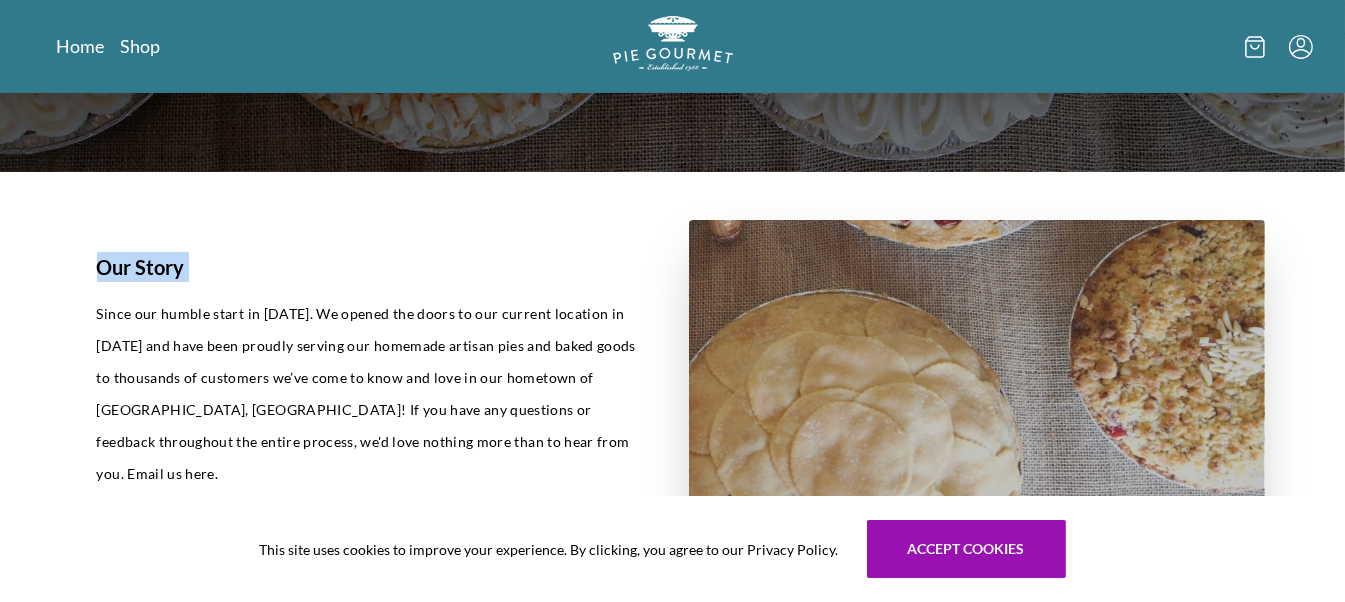 click on "Our Story Since our humble start in 1987. We opened the doors to our current location in 1988 and have been proudly serving our homemade artisan pies and baked goods to thousands of customers we’ve come to know and love in our hometown of Vienna, VA! If you have any questions or feedback throughout the entire process, we'd love nothing more than to hear from you. Email us here." at bounding box center (673, 387) 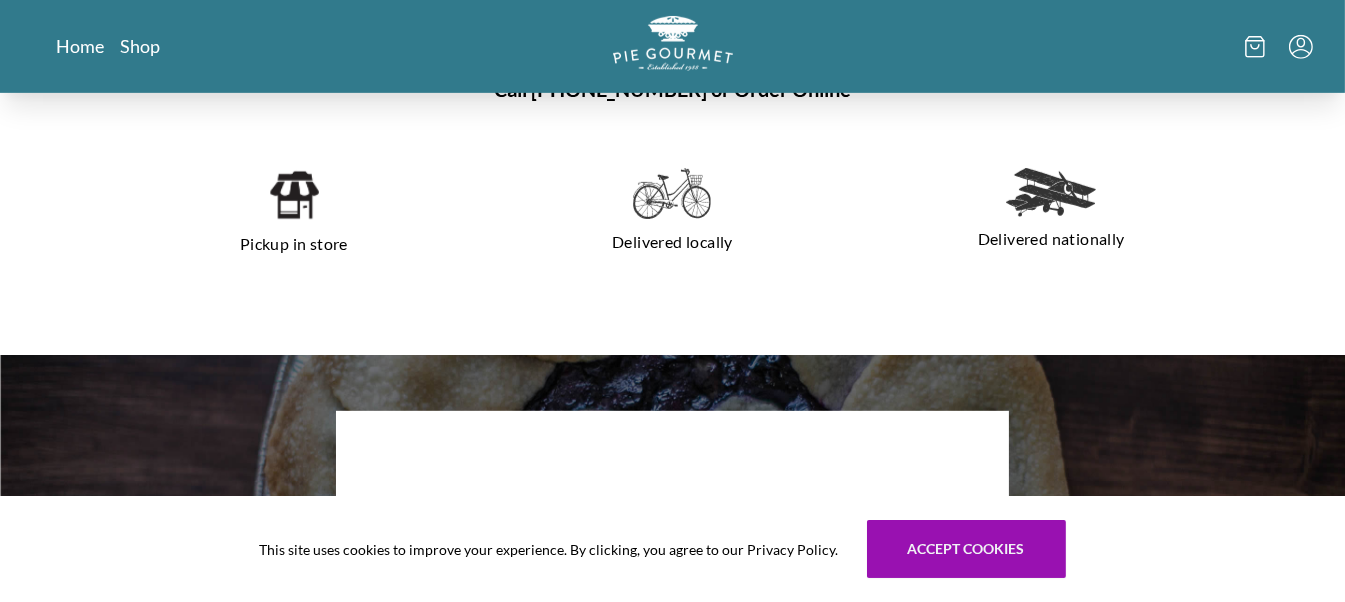 scroll, scrollTop: 1427, scrollLeft: 0, axis: vertical 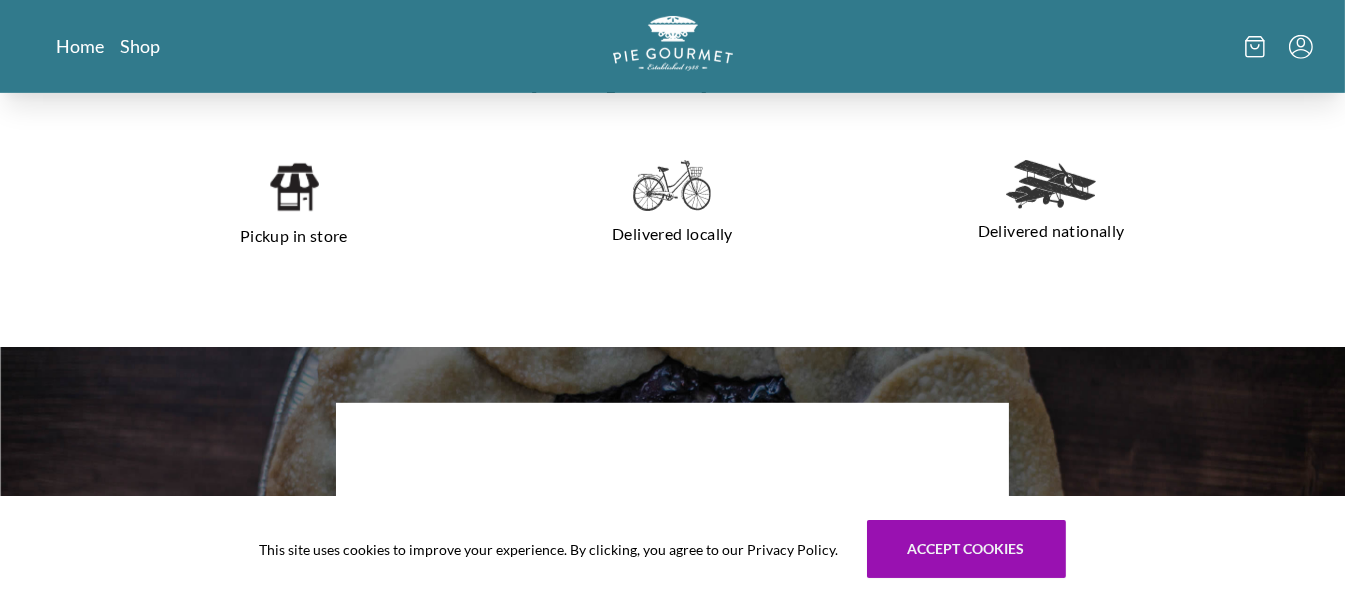 click at bounding box center (672, 186) 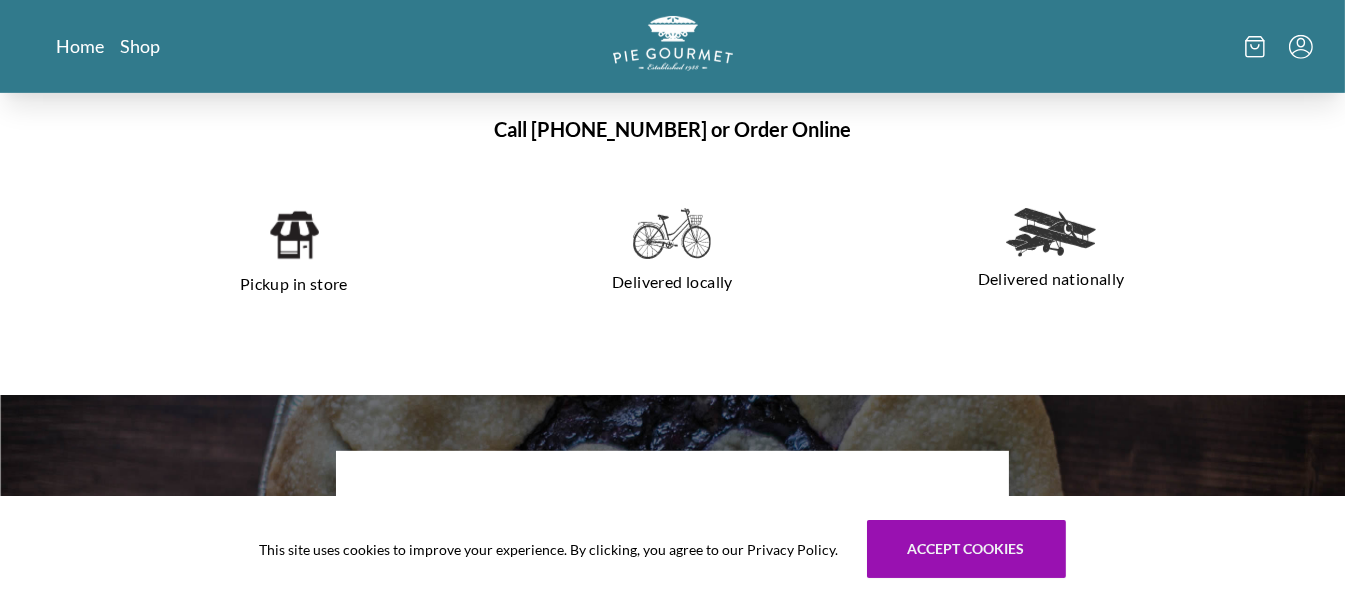 scroll, scrollTop: 1371, scrollLeft: 0, axis: vertical 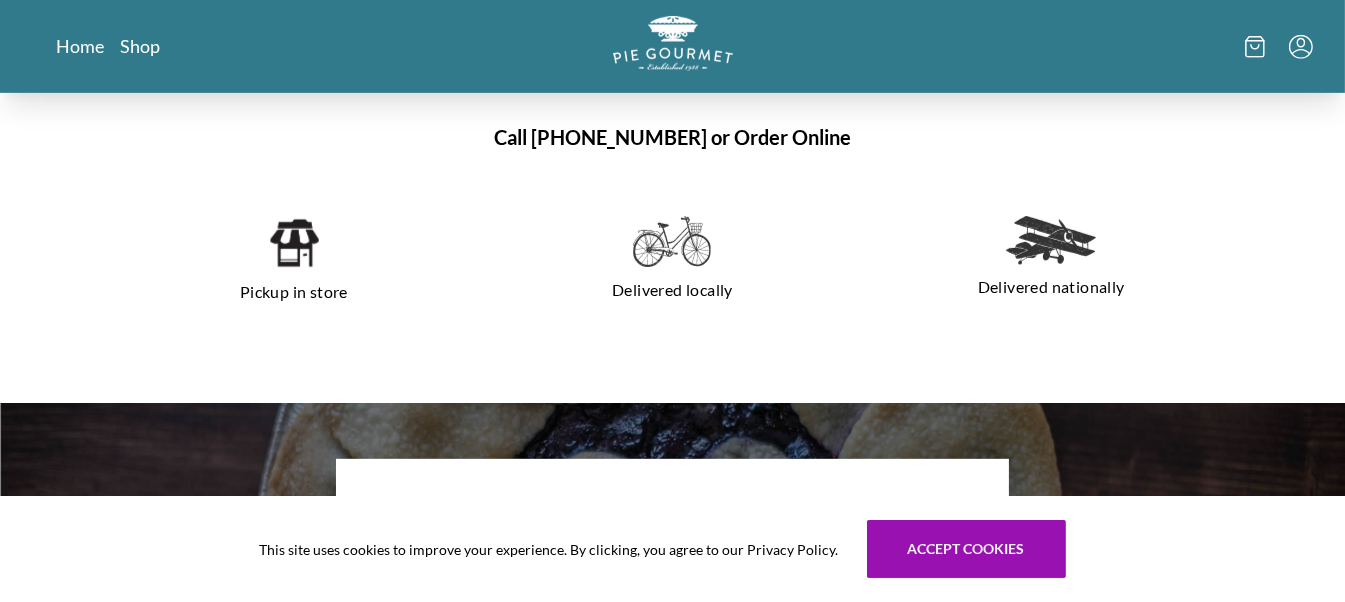 click at bounding box center [1051, 240] 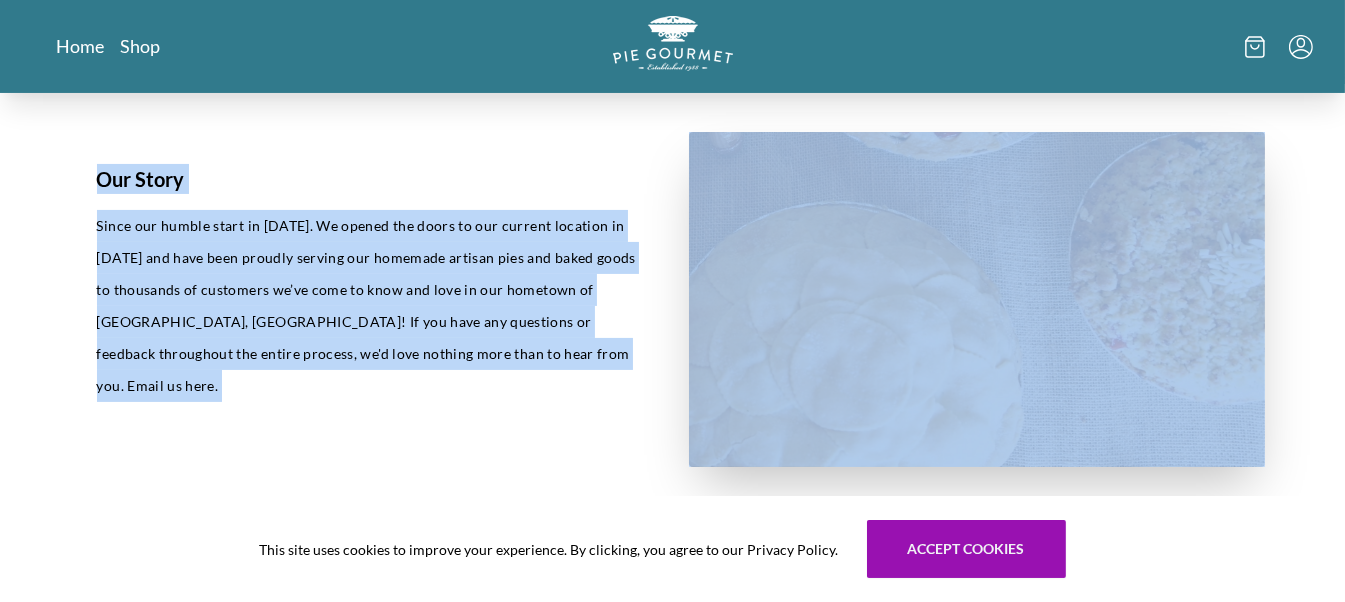 drag, startPoint x: 1343, startPoint y: 341, endPoint x: 1358, endPoint y: -20, distance: 361.3115 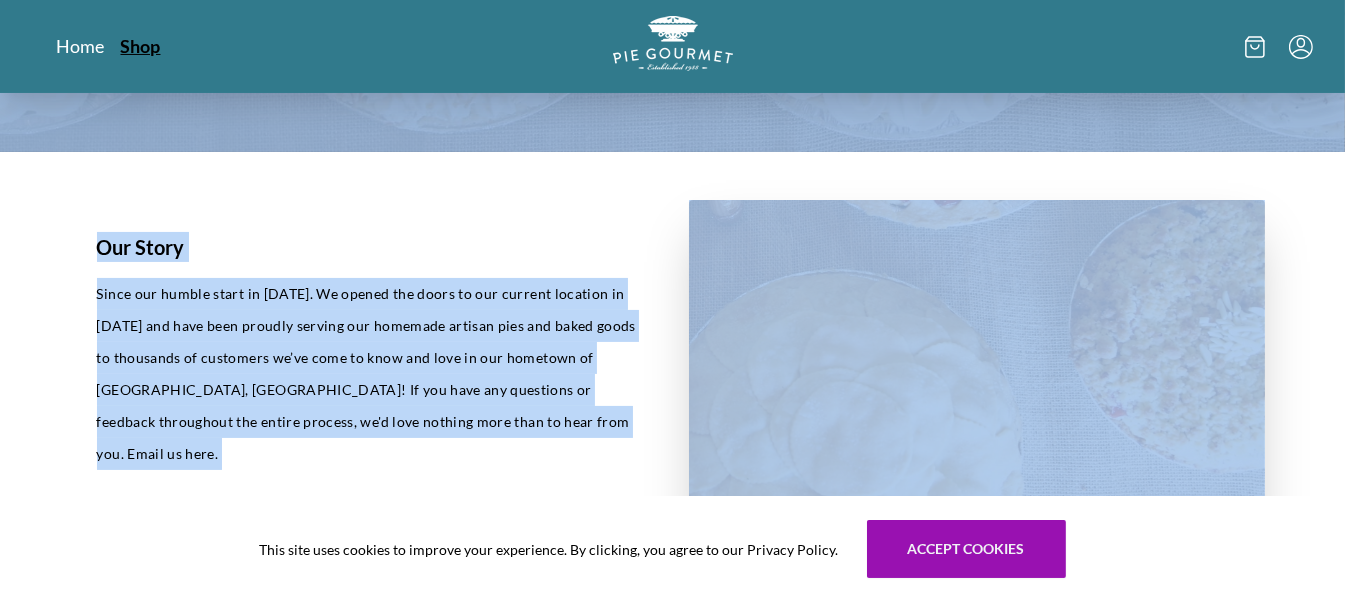 click on "Shop" at bounding box center (141, 46) 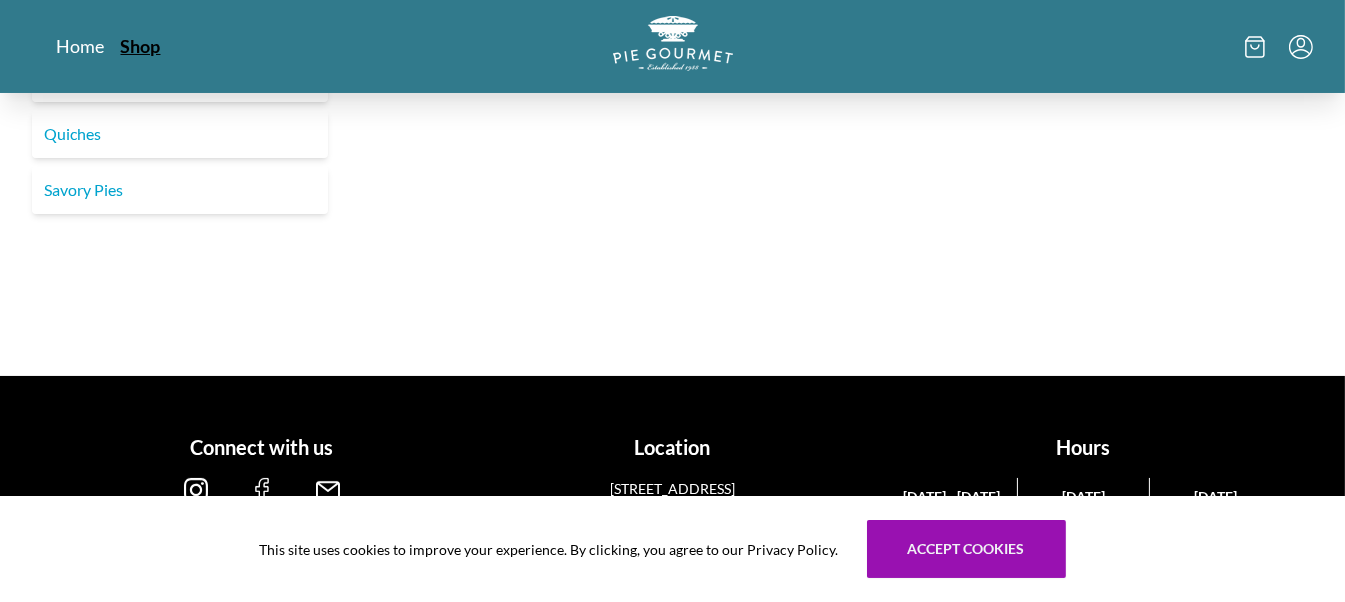 scroll, scrollTop: 0, scrollLeft: 0, axis: both 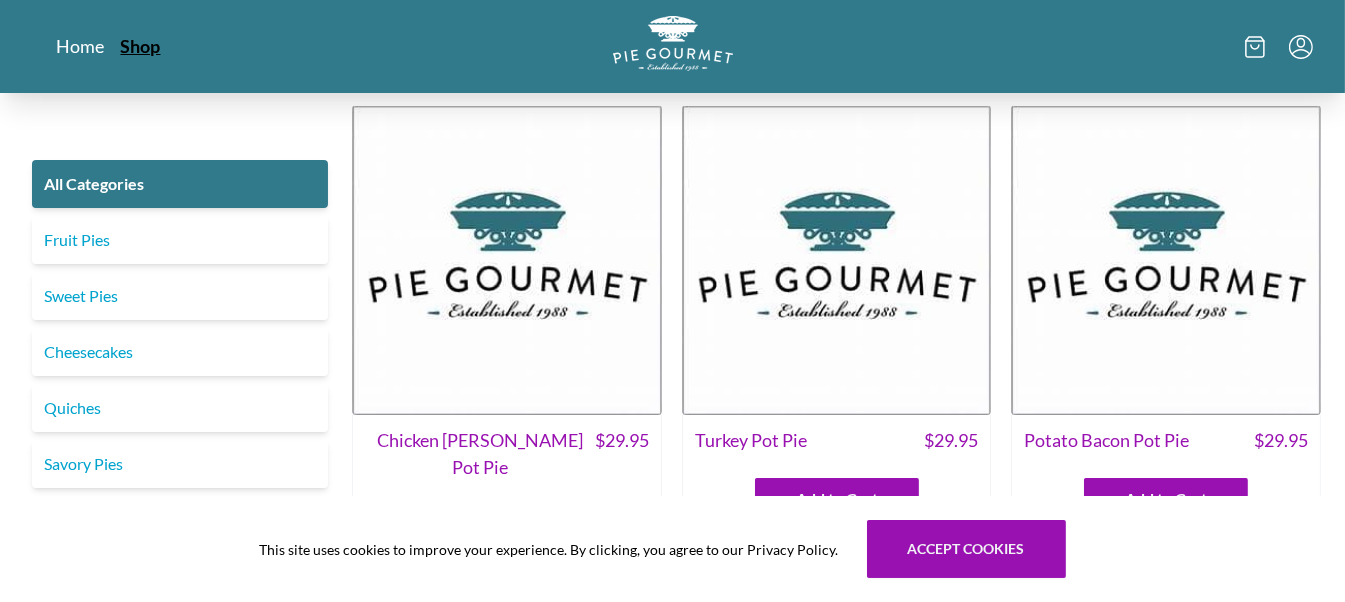 click on "Shop" at bounding box center [141, 46] 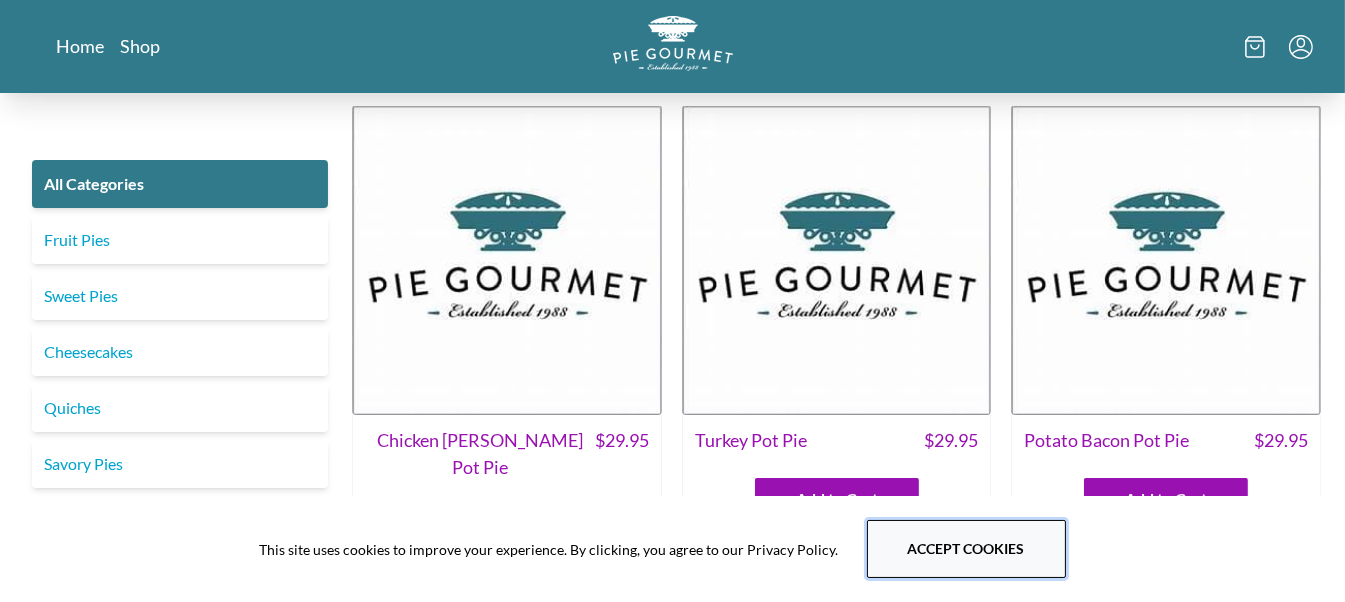 click on "Accept cookies" at bounding box center [966, 549] 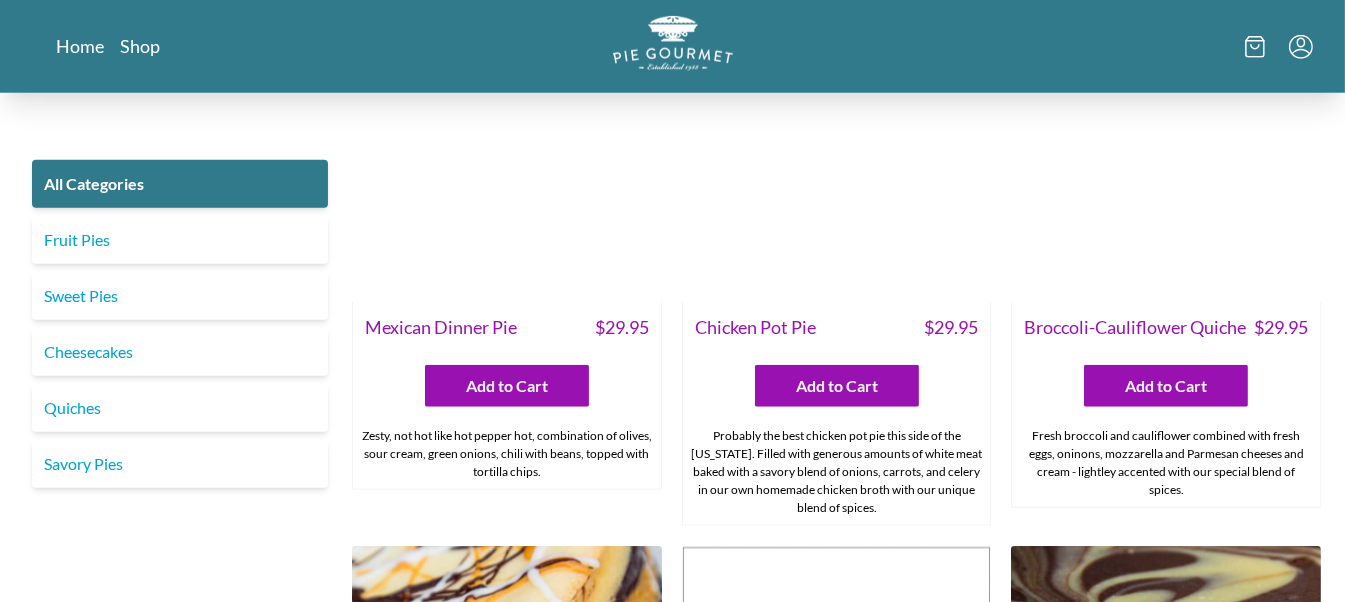 scroll, scrollTop: 2809, scrollLeft: 0, axis: vertical 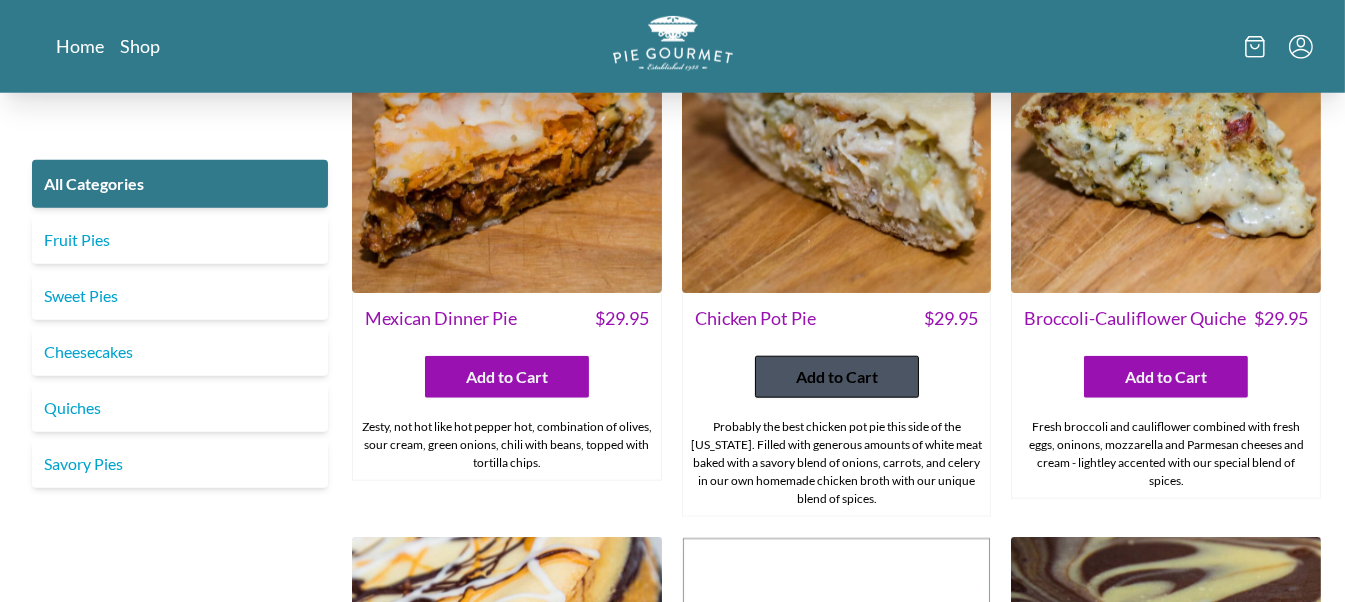 click on "Add to Cart" at bounding box center [837, 377] 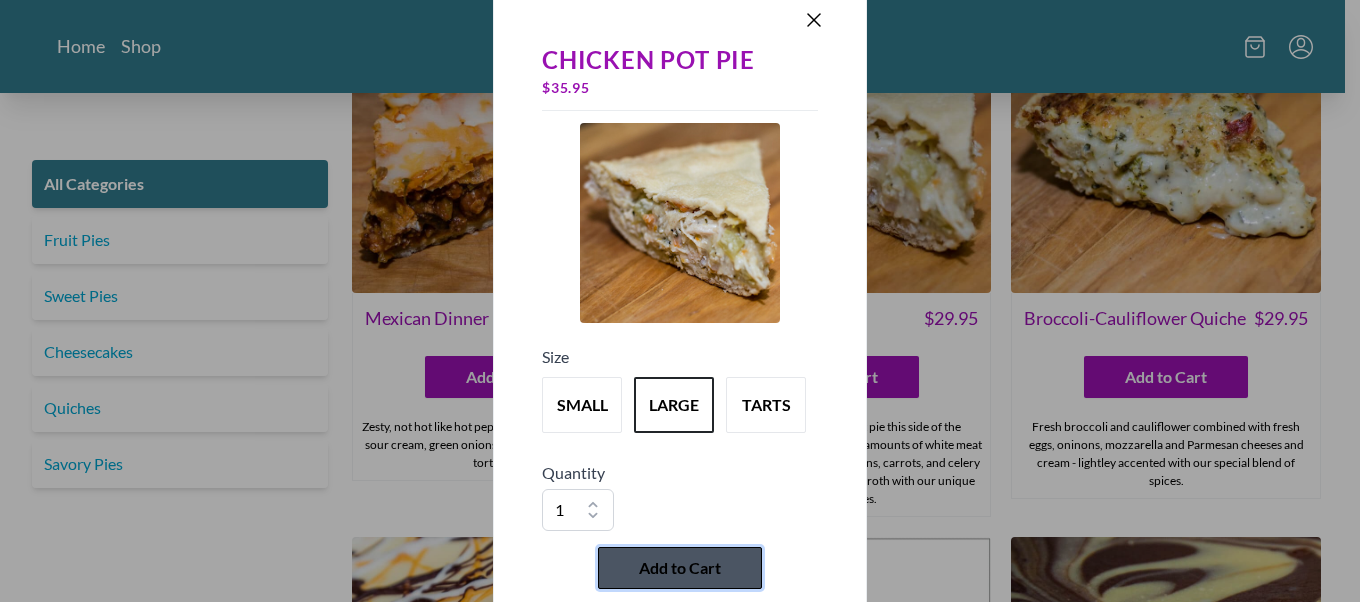 click on "Add to Cart" at bounding box center [680, 568] 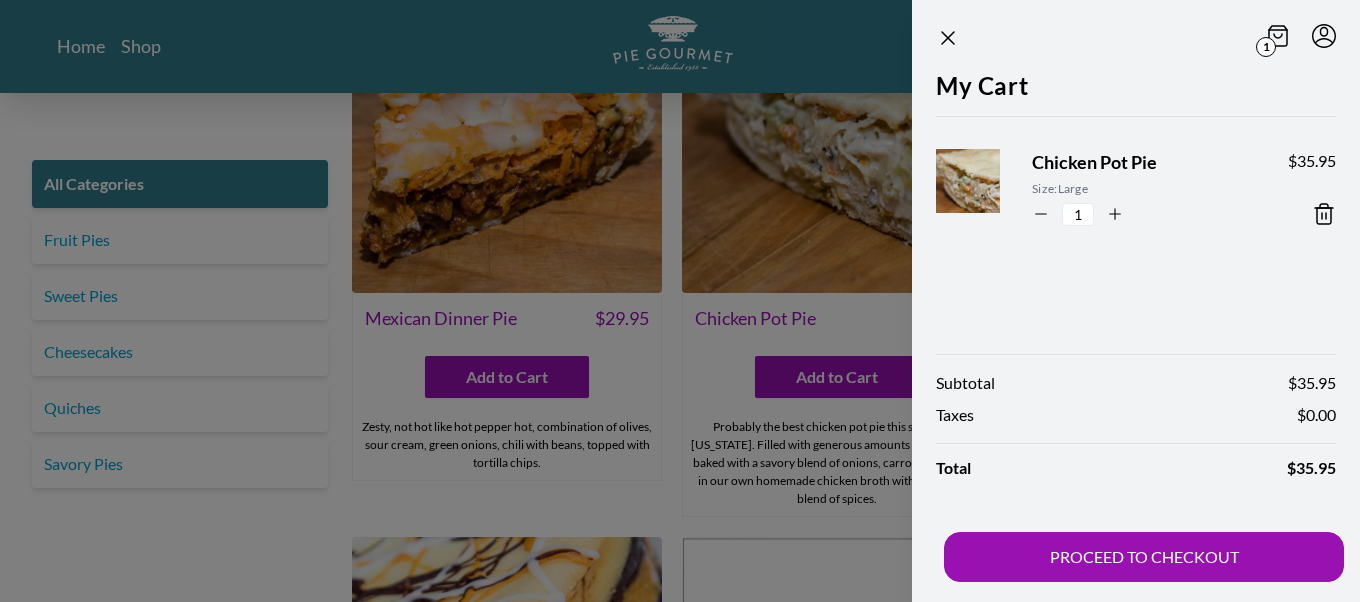 click at bounding box center (680, 301) 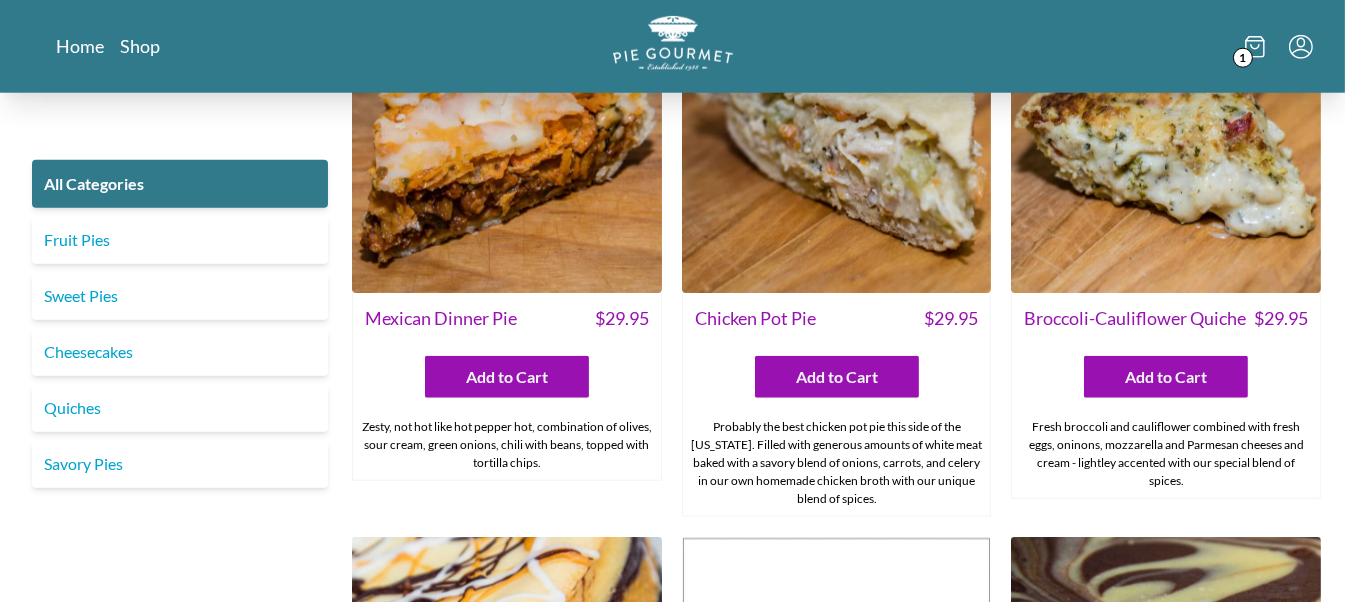 click at bounding box center [507, 138] 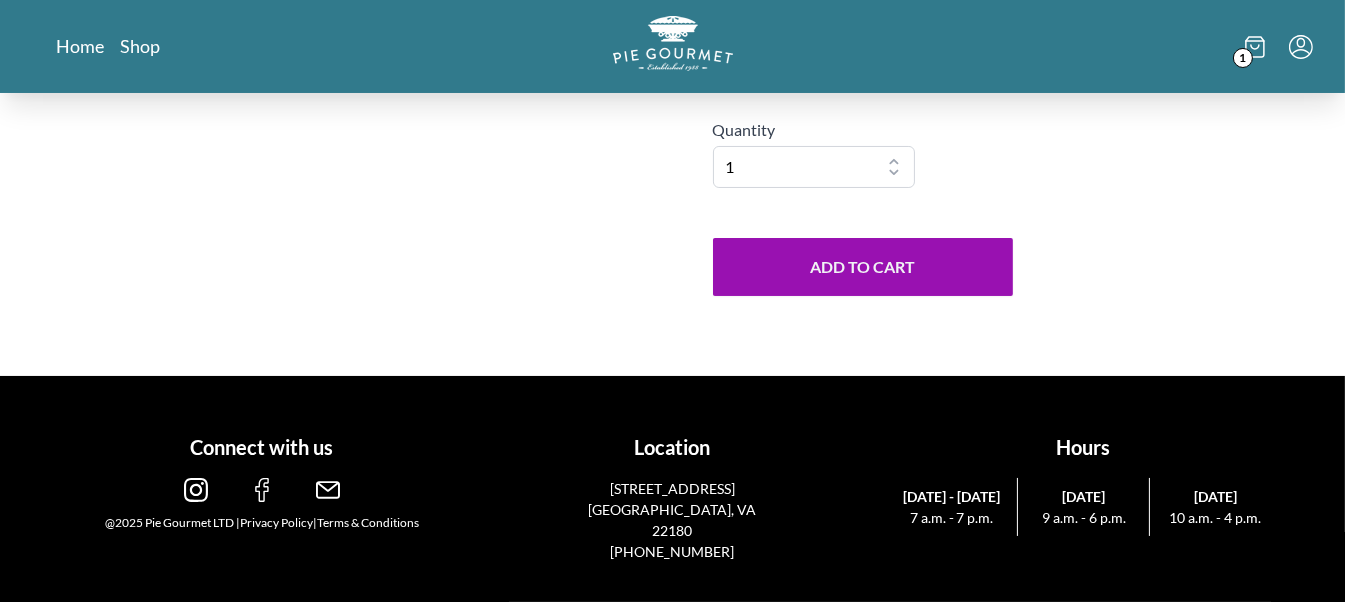 scroll, scrollTop: 0, scrollLeft: 0, axis: both 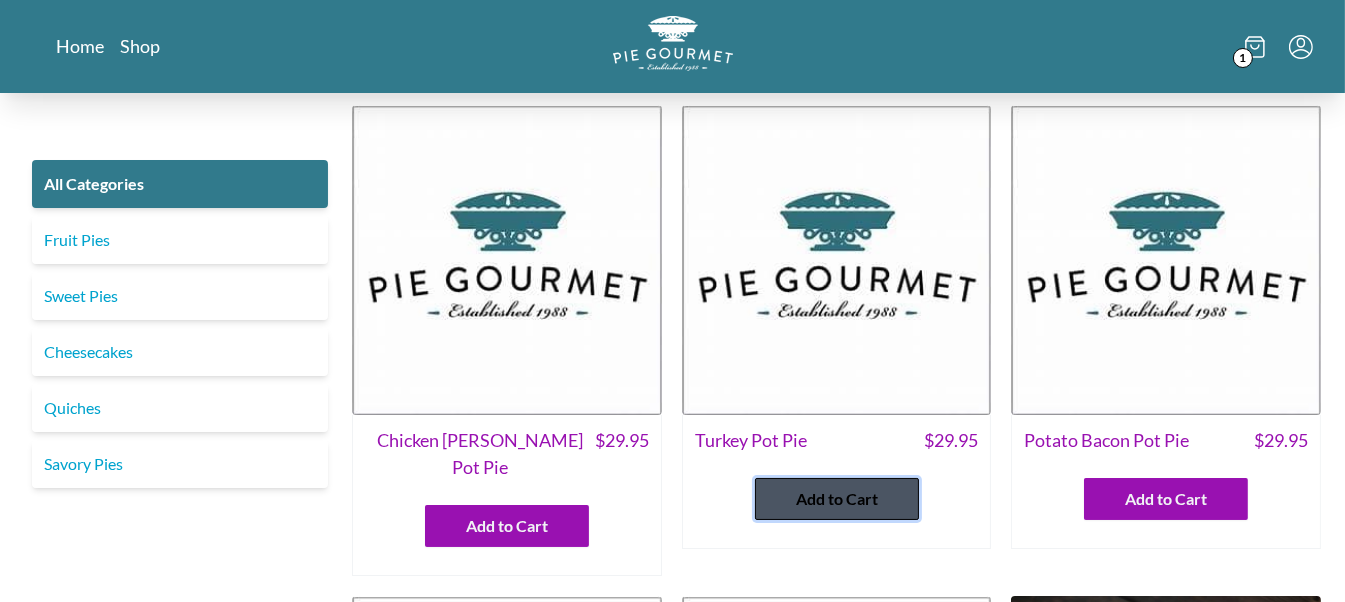 click on "Add to Cart" at bounding box center [837, 499] 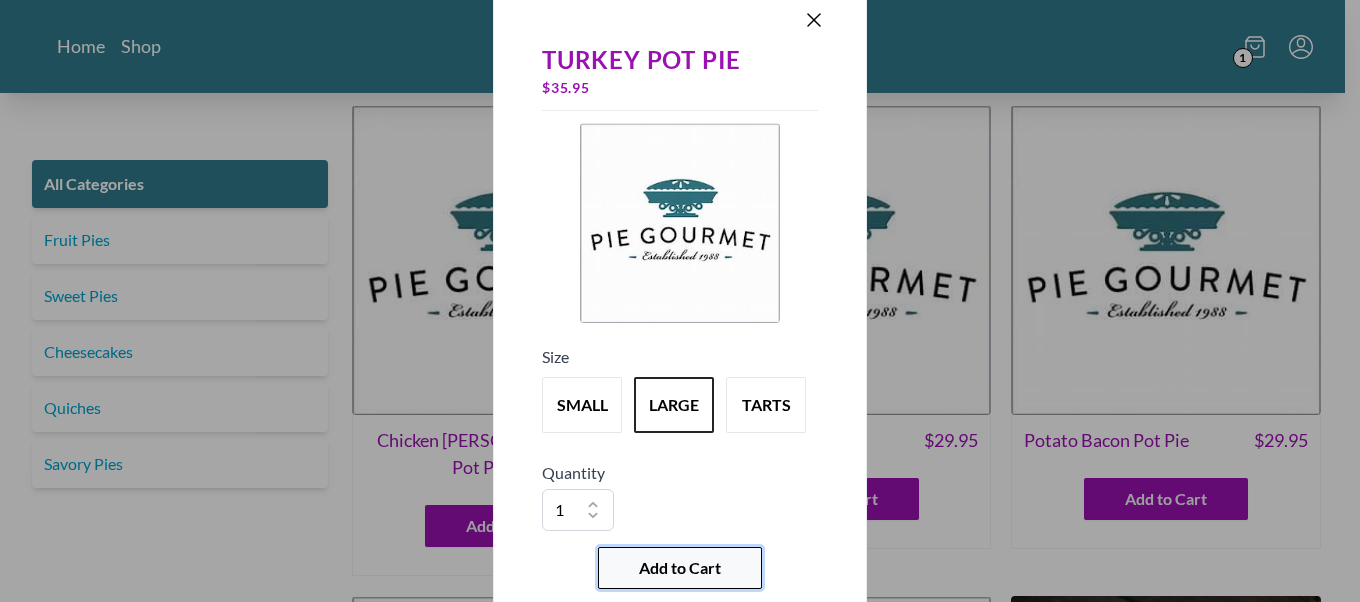 click on "Add to Cart" at bounding box center [680, 568] 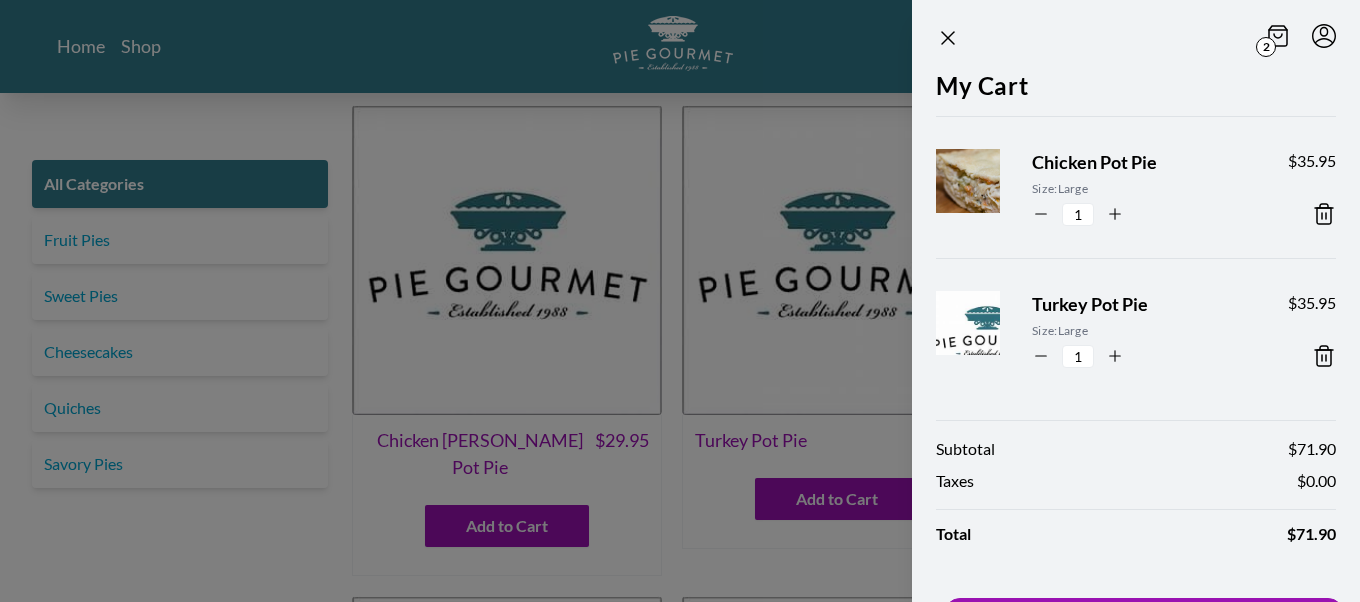 scroll, scrollTop: 63, scrollLeft: 0, axis: vertical 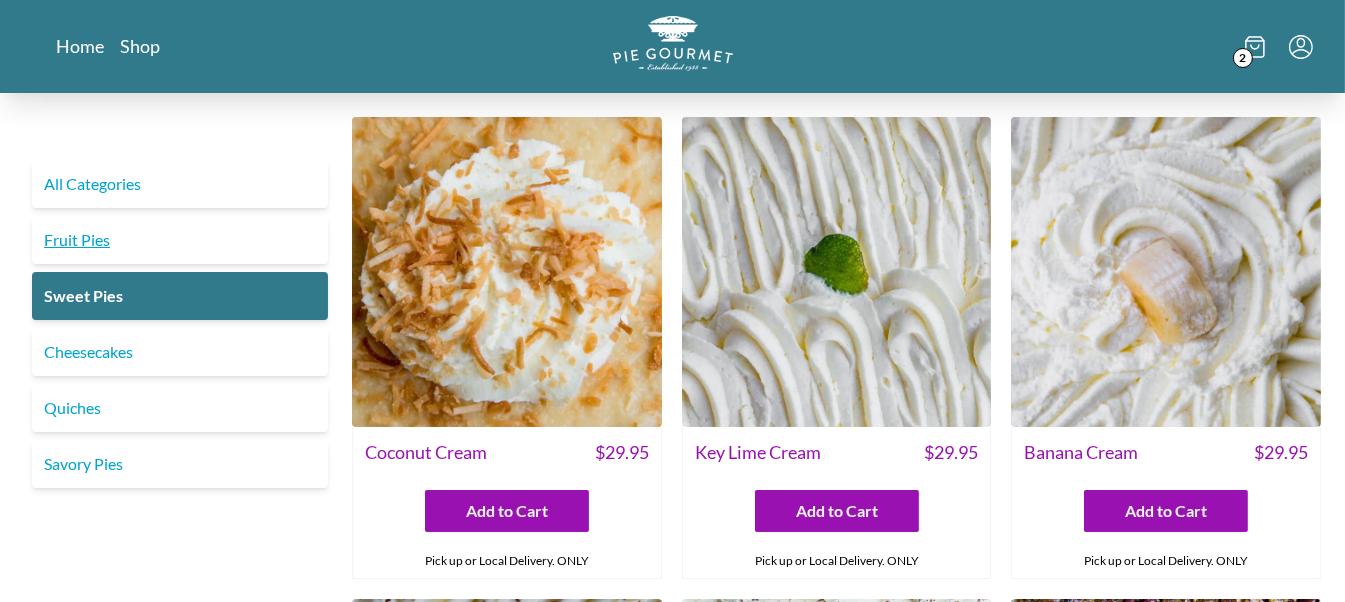 click on "Fruit Pies" at bounding box center [180, 240] 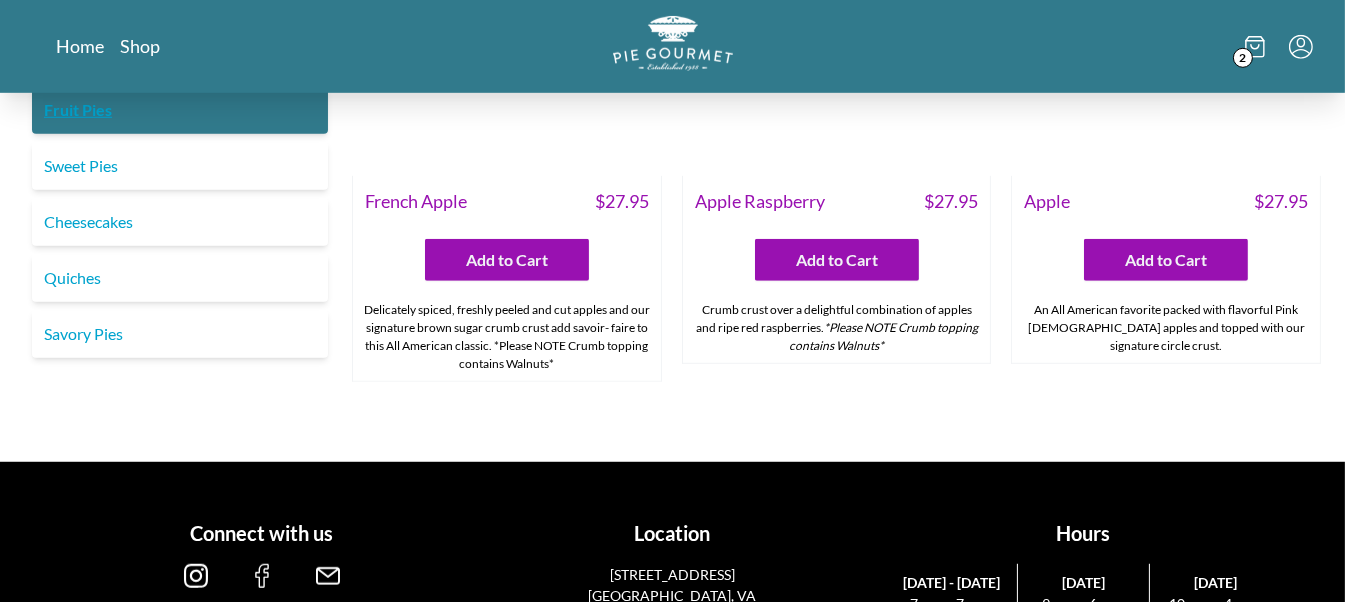 scroll, scrollTop: 1918, scrollLeft: 0, axis: vertical 